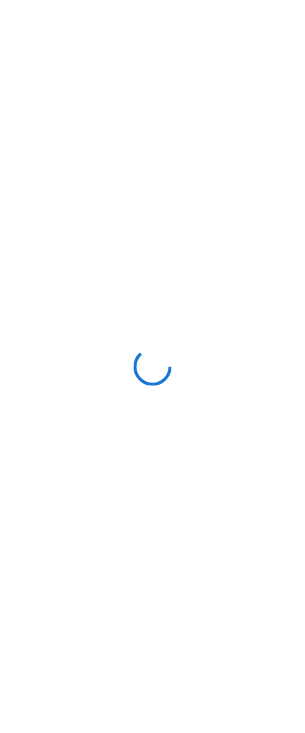 scroll, scrollTop: 0, scrollLeft: 0, axis: both 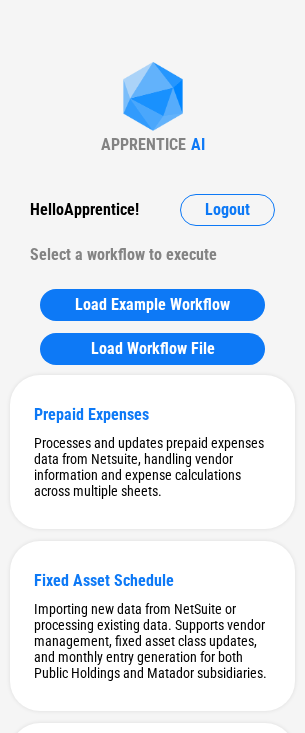 click on "APPRENTICE AI Hello  Apprentice ! Logout Select a workflow to execute Load Example Workflow Load Workflow File Prepaid Expenses Processes and updates prepaid expenses data from Netsuite, handling vendor information and expense calculations across multiple sheets. Fixed Asset Schedule Importing new data from NetSuite or processing existing data. Supports vendor management, fixed asset class updates, and monthly entry generation for both Public Holdings and Matador subsidiaries. Hedging Workflow to handle hedging operations including importing and processing data from Poalim and FairValue files and updating the month sheet accordingly Leases adds new month rows to all sheets, and updates Lead sheet accordingly Digital Content Capitalization Importing and processing trial balance data, update formulas in allocation table, and update formulas in JE for the new month. SBC importing new Expense table, removing zeroes, updating pivot table and adding new month column JE for Hedging Vendors Fill the vendor column DD" at bounding box center (152, 5594) 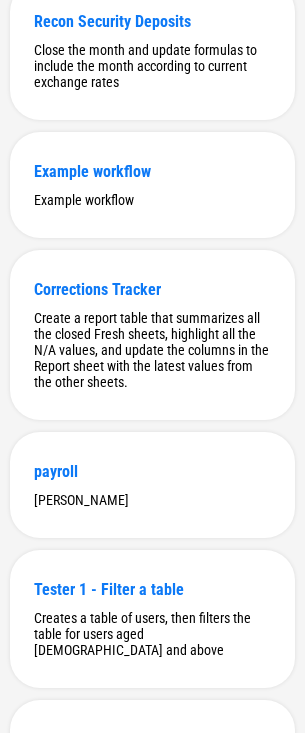 scroll, scrollTop: 8677, scrollLeft: 0, axis: vertical 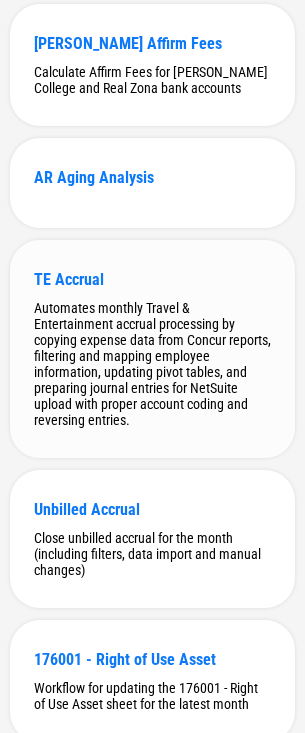 click on "TE Accrual Automates monthly Travel & Entertainment accrual processing by copying expense data from Concur reports, filtering and mapping employee information, updating pivot tables, and preparing journal entries for NetSuite upload with proper account coding and reversing entries." at bounding box center (152, 349) 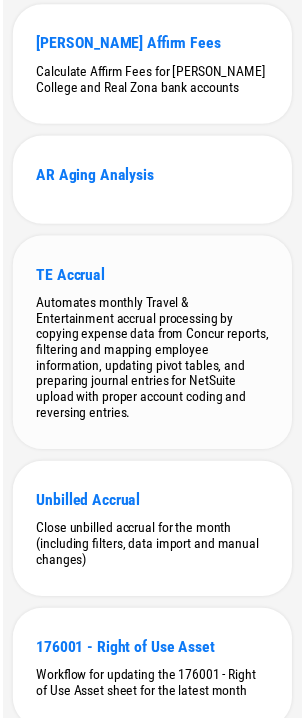 scroll, scrollTop: 0, scrollLeft: 0, axis: both 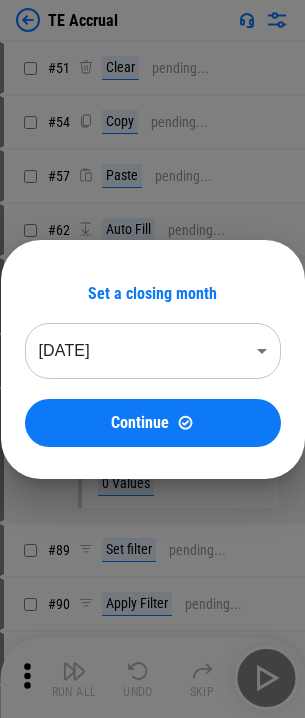click on "TE Accrual  # 51 Clear pending... # 54 Copy pending... # 57 Paste pending... # 62 Auto Fill pending... # 68 User information Skipping employee mapping update as the table was not found # 78 Update pending... # 79 Manual Change Required Complete the rest of the row, then continue. 0 Values # 89 Set filter pending... # 90 Apply Filter pending... # 91 Clear pending... # 92 Copy pending... # 93 Paste pending... # 95 Set filter pending... # 96 Apply Filter pending... # 98 Remove Rows pending... # 99 Remove filter pending... # 103 Refresh Pivot Table pending... # 104 Manual Change Required Please make sure all the rows are expanded in the pivot table. # 110 Clear pending... # 111 Update pending... # 112 Update pending... # 113 Update pending... # 114 Update pending... # 115 Update pending... # 119 Copy pending... # 122 Paste Values pending... # 123 Paste Values pending... # 125 Copy pending... # 126 Paste pending... # 127 Copy pending... # 128 Paste pending... # 129 Copy pending... # 130 Paste pending... #" at bounding box center [152, 359] 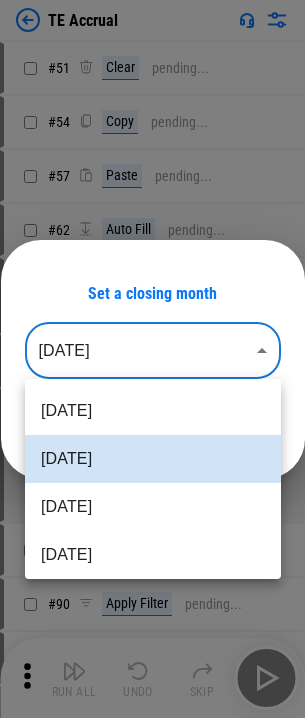click on "Apr 2025" at bounding box center (153, 555) 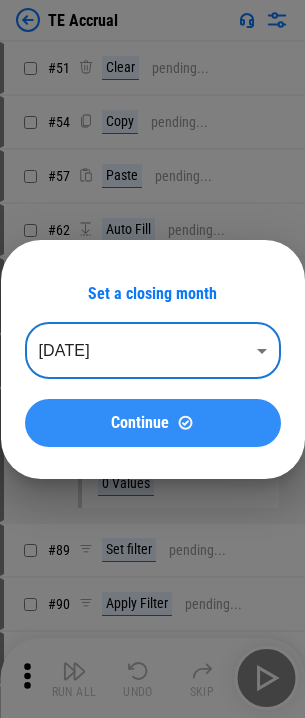 click on "Continue" at bounding box center (153, 423) 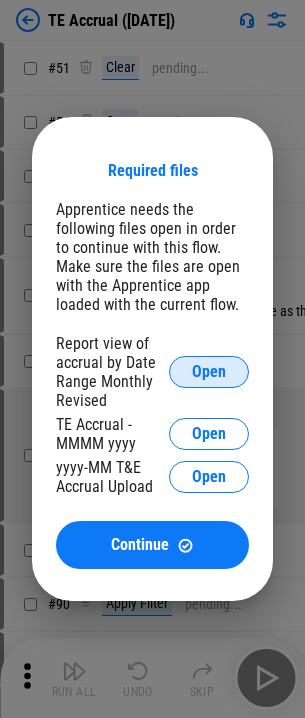 click on "Open" at bounding box center (209, 372) 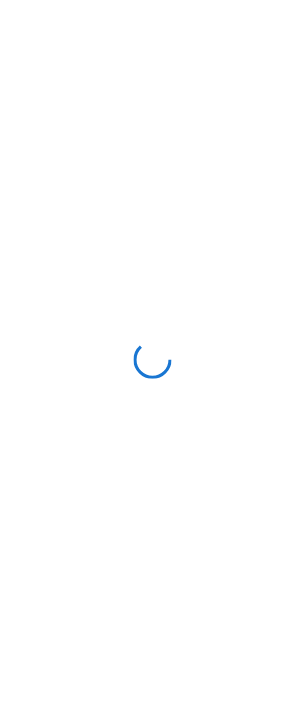 scroll, scrollTop: 0, scrollLeft: 0, axis: both 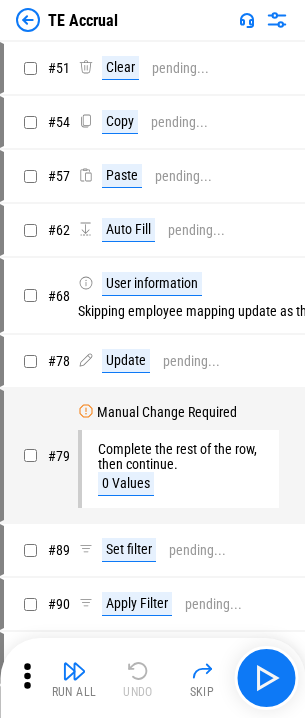 drag, startPoint x: 0, startPoint y: 0, endPoint x: -30, endPoint y: 218, distance: 220.05453 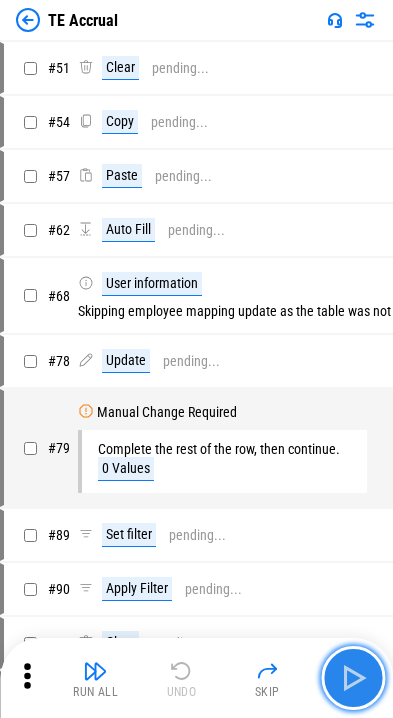 click at bounding box center [353, 678] 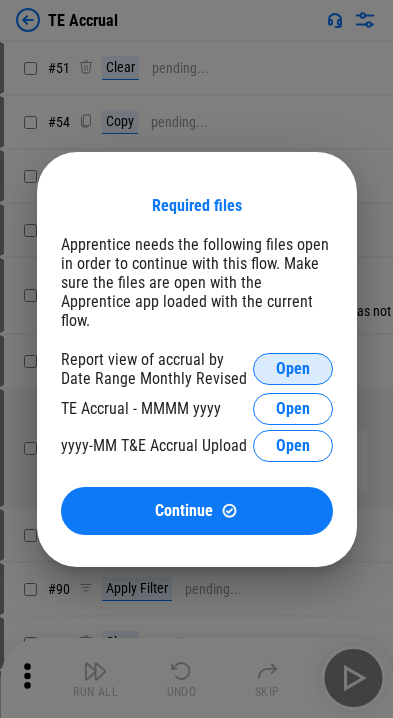 click on "Open" at bounding box center [293, 369] 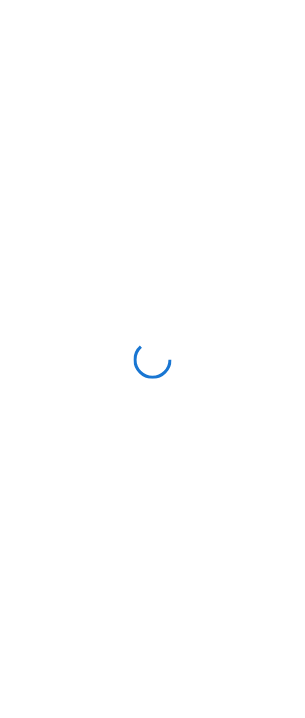 scroll, scrollTop: 0, scrollLeft: 0, axis: both 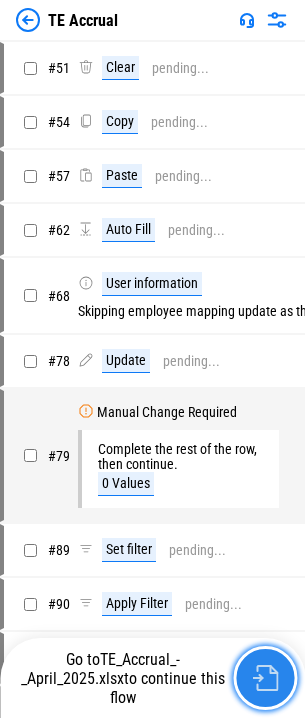 click at bounding box center [265, 678] 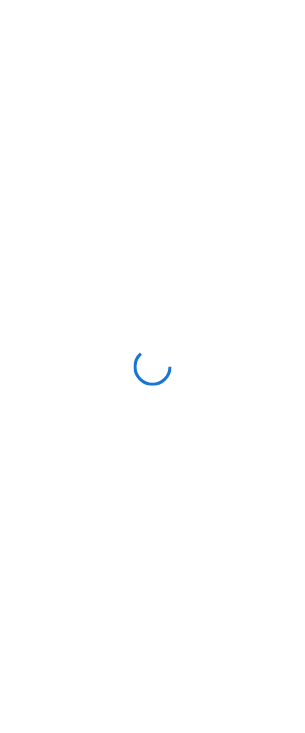 scroll, scrollTop: 0, scrollLeft: 0, axis: both 